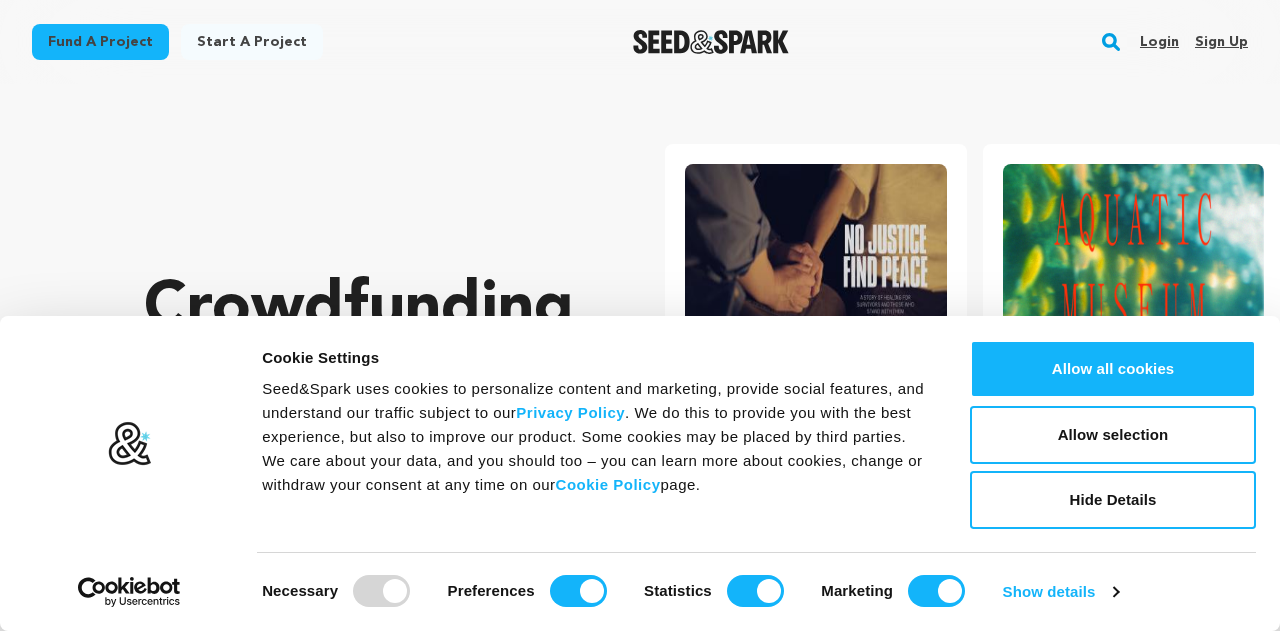 scroll, scrollTop: 4545, scrollLeft: 0, axis: vertical 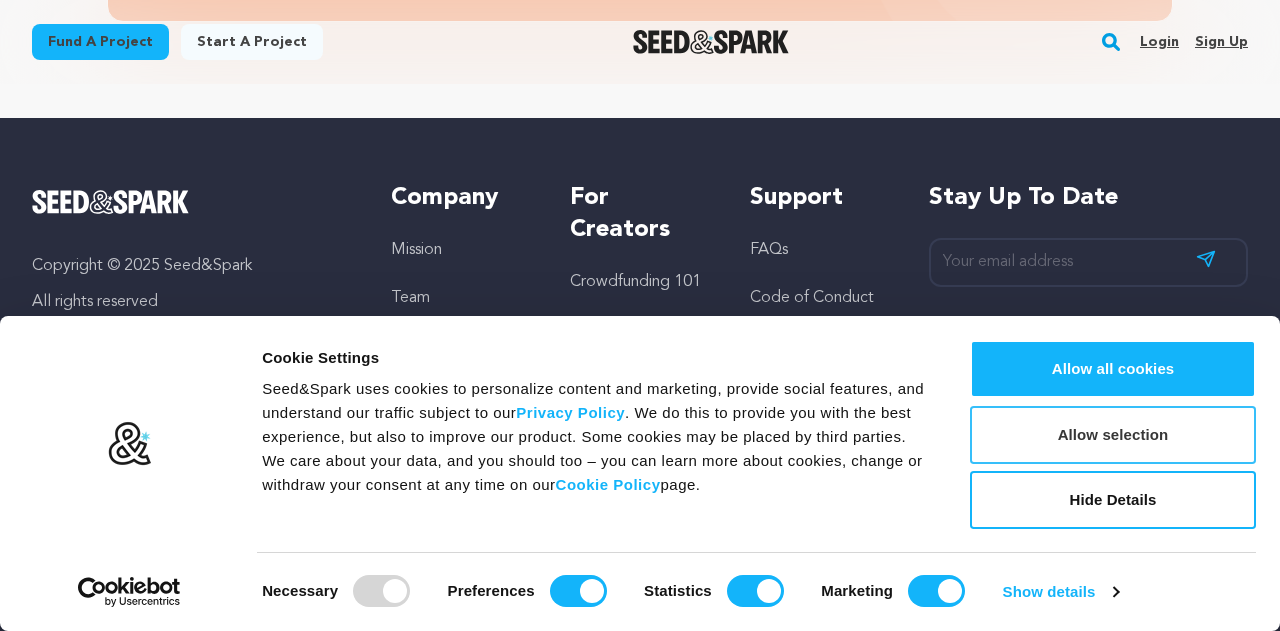 click on "Allow selection" at bounding box center [1113, 435] 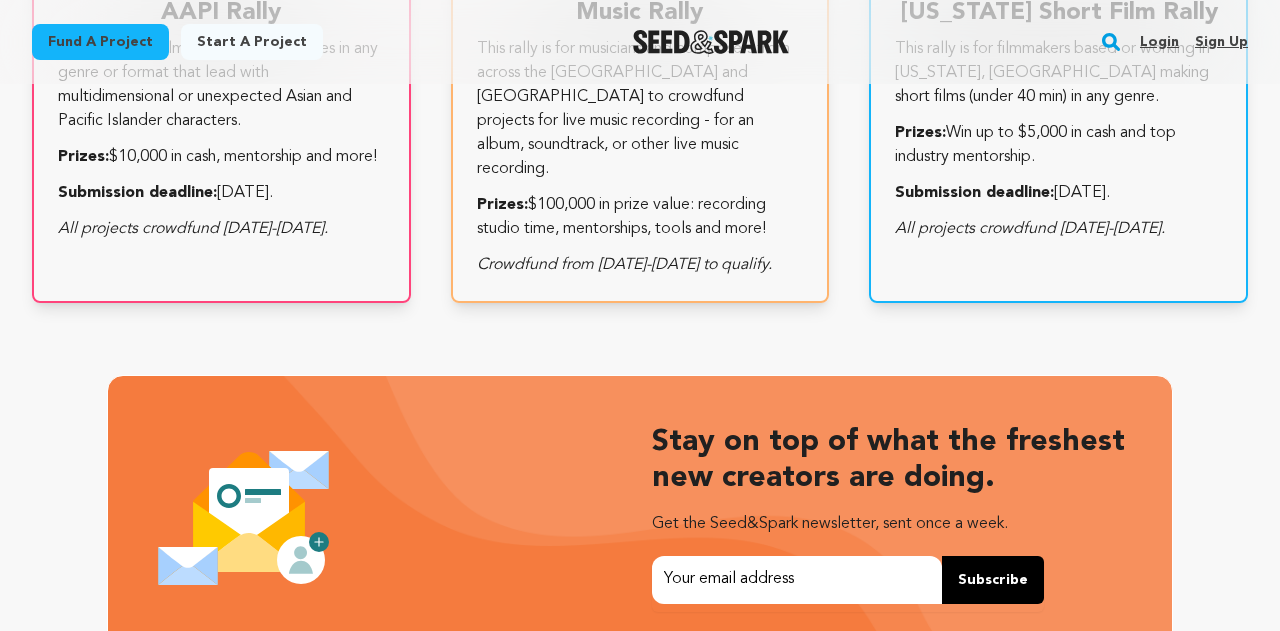 scroll, scrollTop: 3277, scrollLeft: 0, axis: vertical 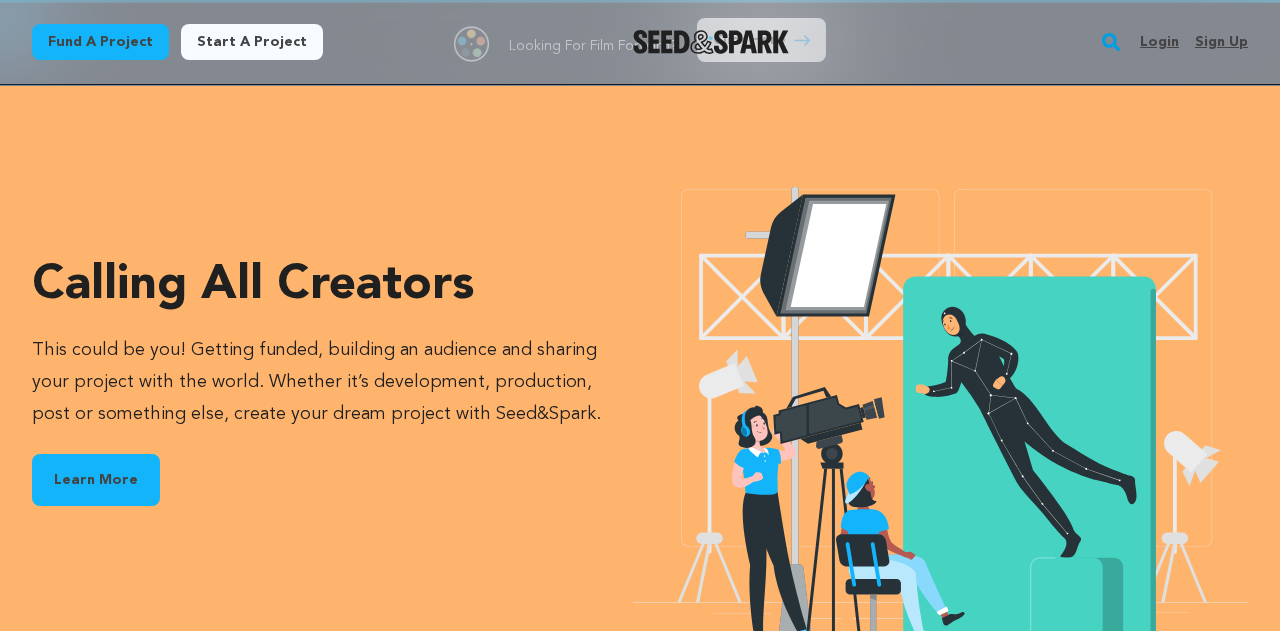 click on "Fund a project" at bounding box center [100, 42] 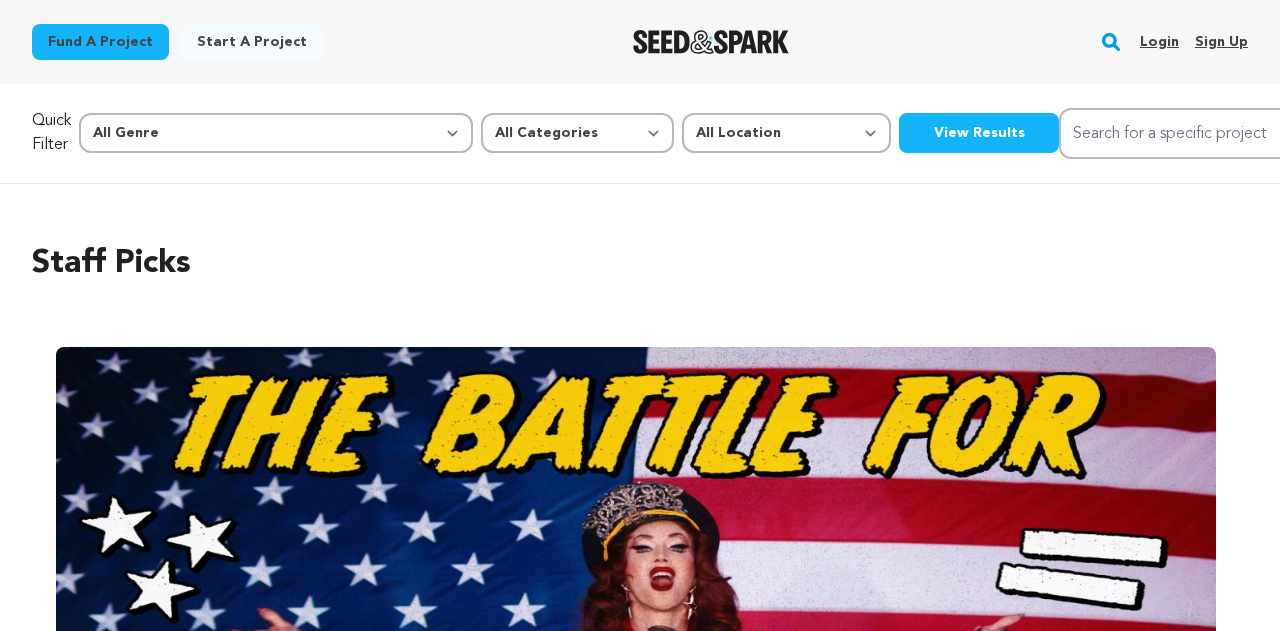 scroll, scrollTop: 0, scrollLeft: 0, axis: both 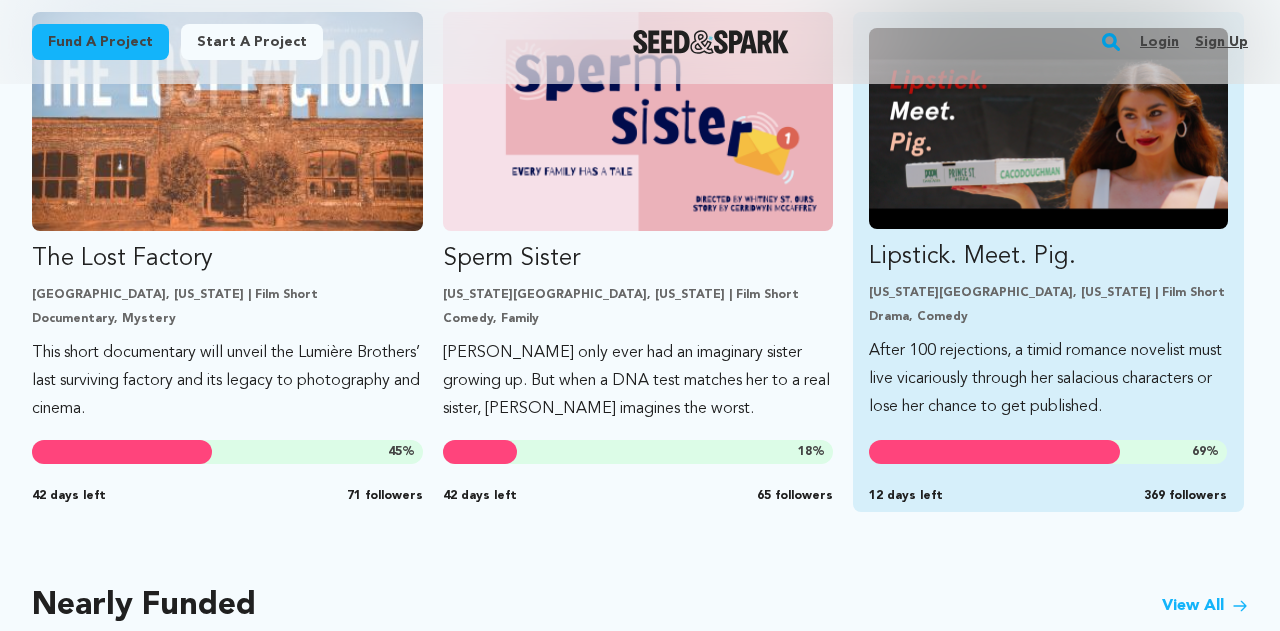 click at bounding box center [994, 452] 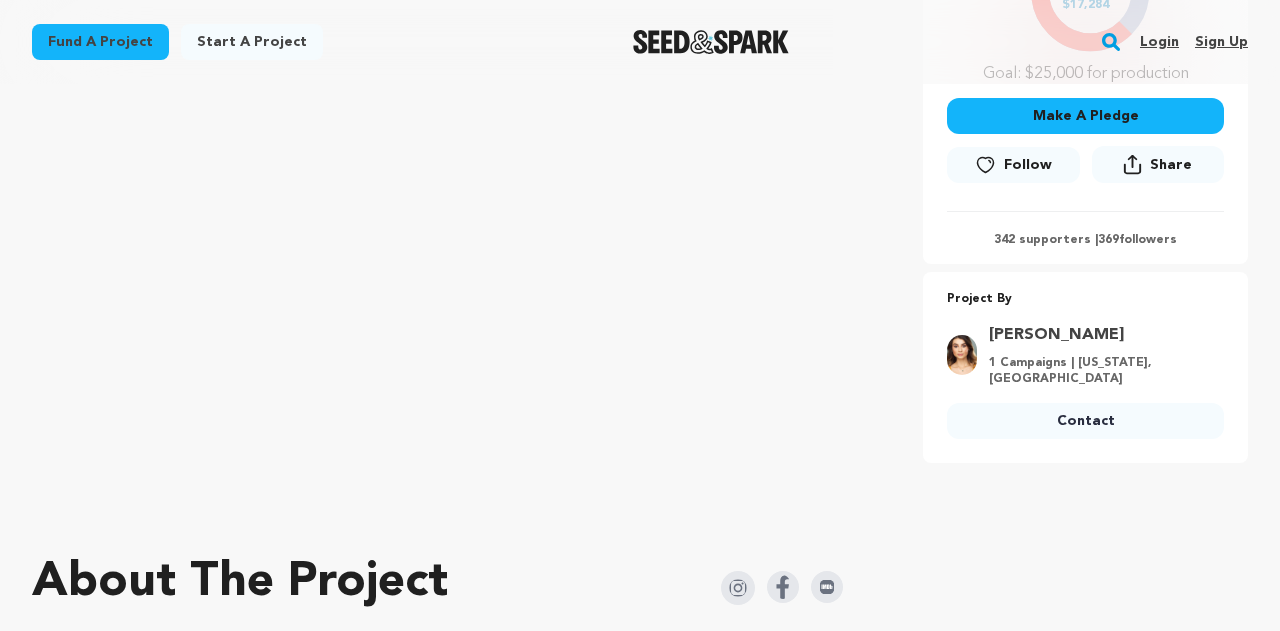 scroll, scrollTop: 561, scrollLeft: 0, axis: vertical 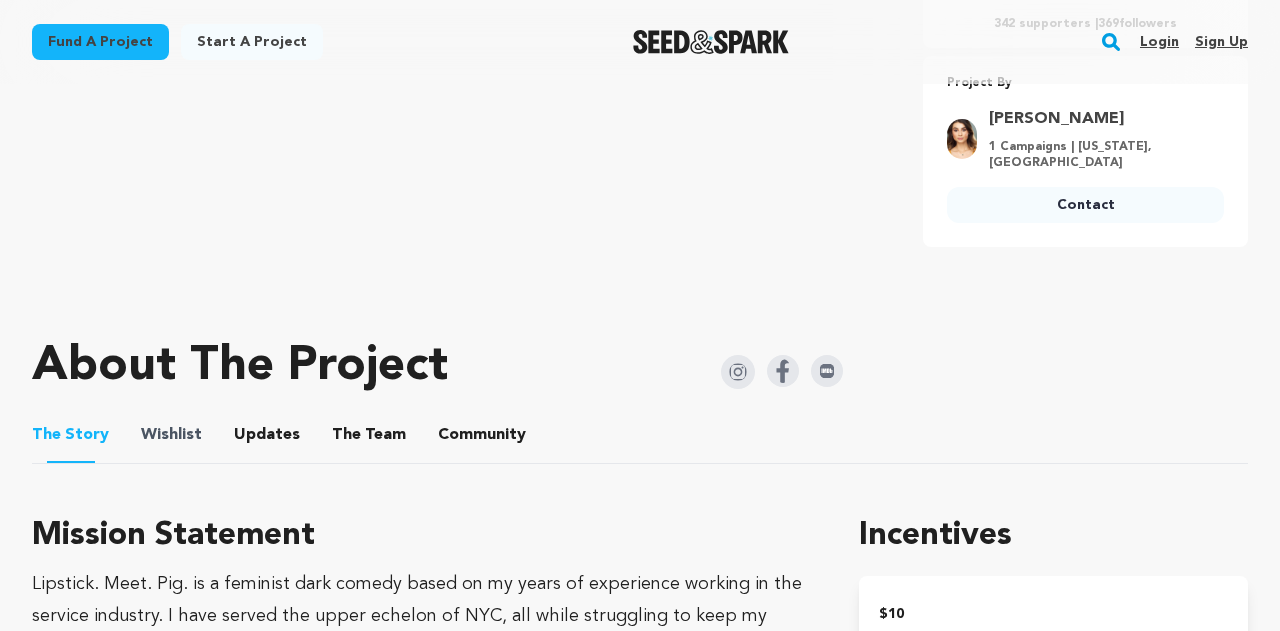 click on "Wishlist" at bounding box center (171, 435) 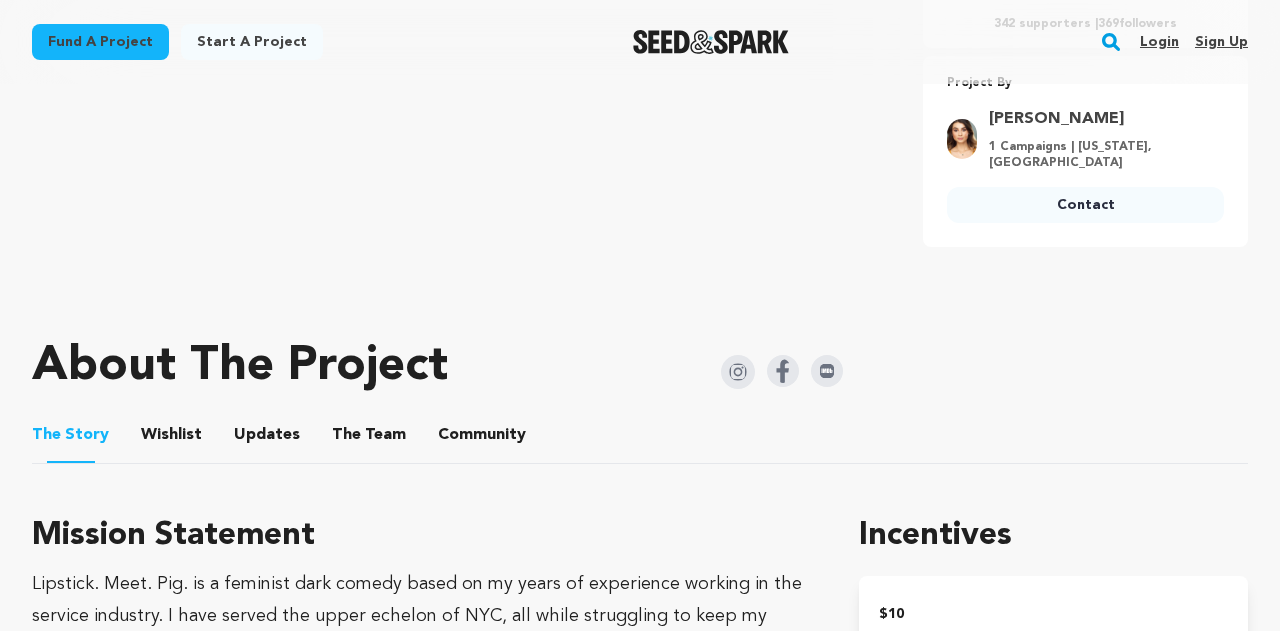click on "Wishlist" at bounding box center [172, 439] 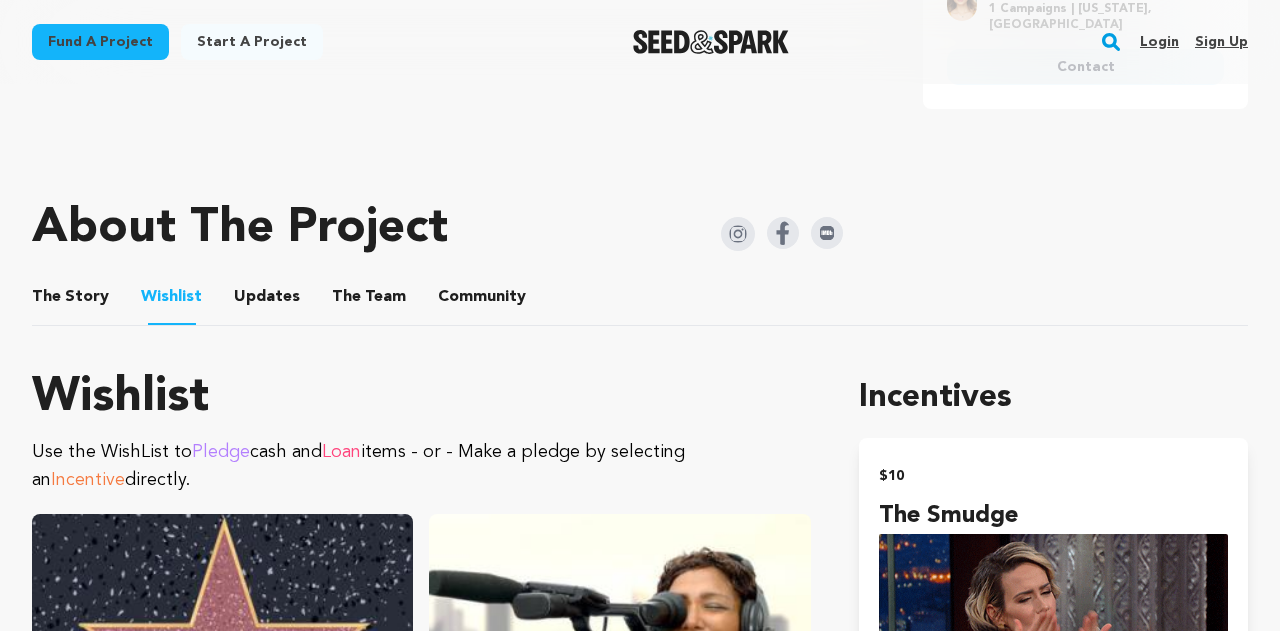 scroll, scrollTop: 890, scrollLeft: 0, axis: vertical 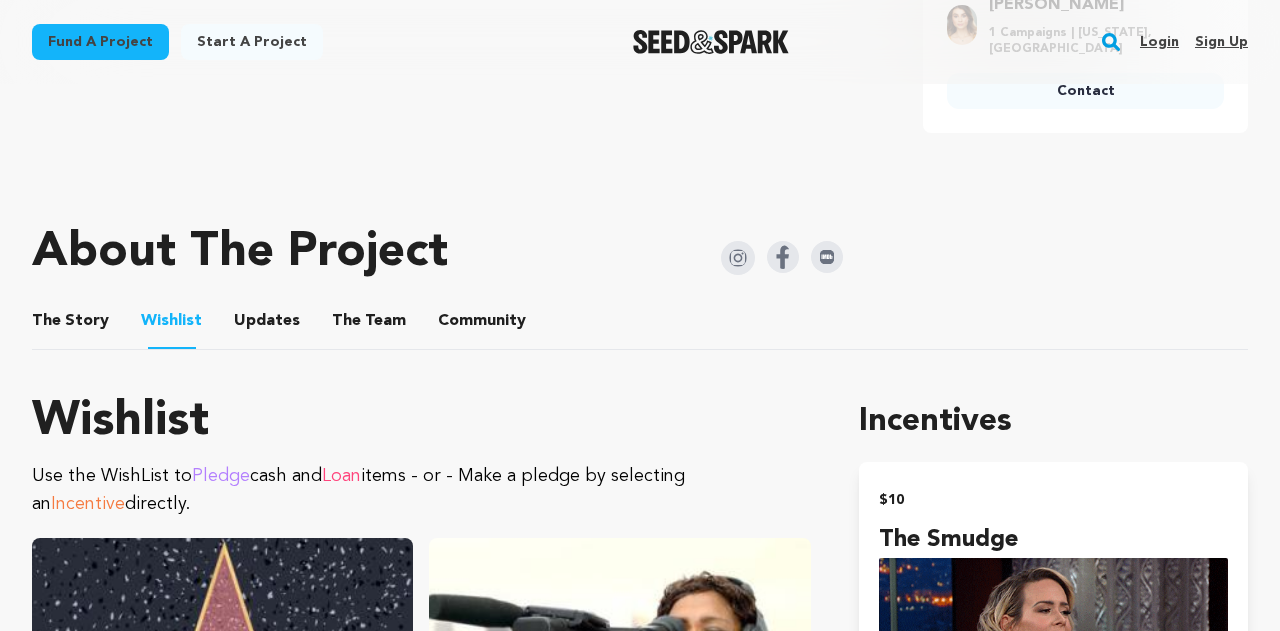 click on "Updates" at bounding box center [267, 325] 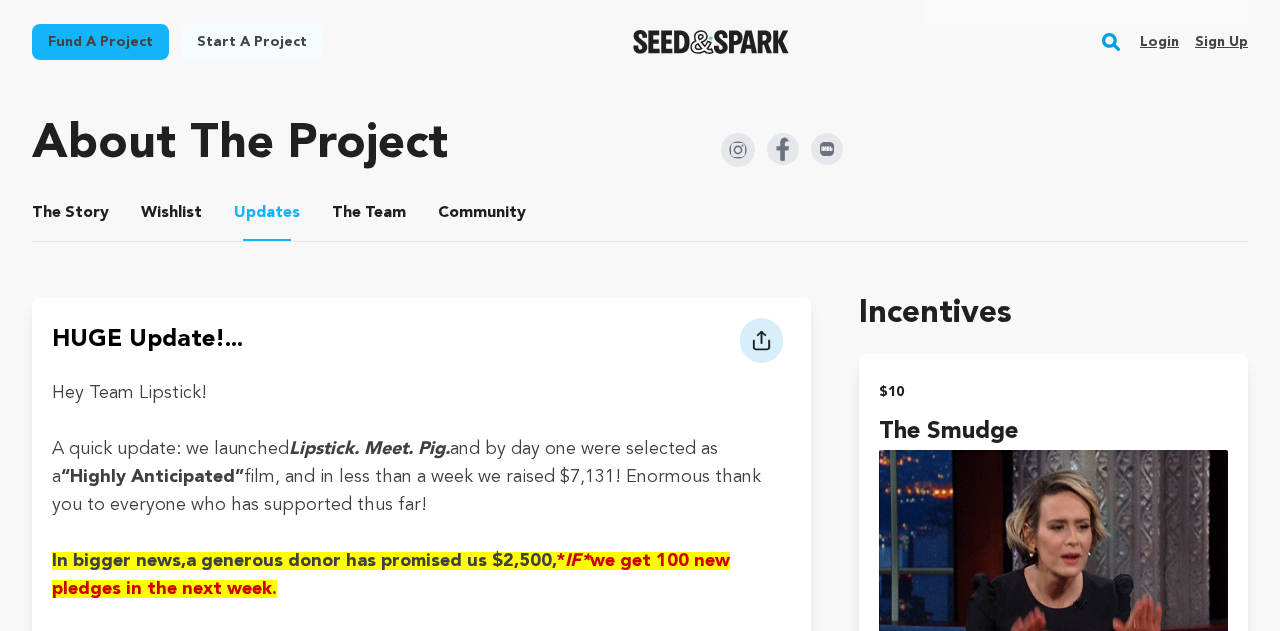 scroll, scrollTop: 1051, scrollLeft: 0, axis: vertical 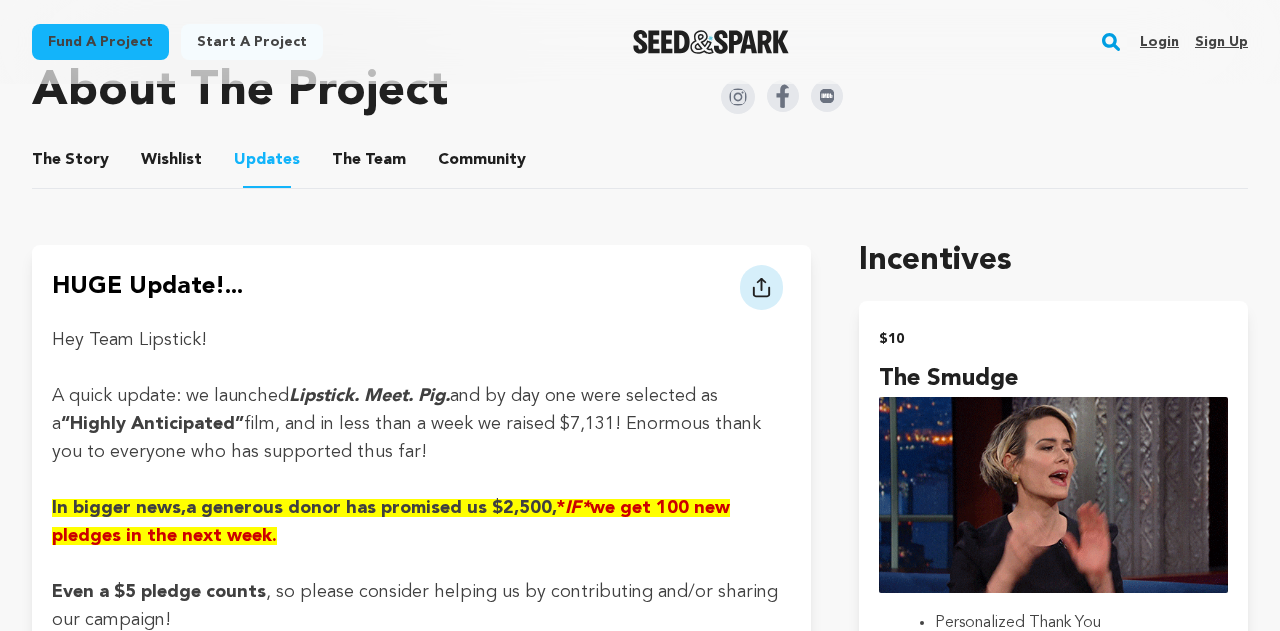 click on "The Team" at bounding box center (369, 164) 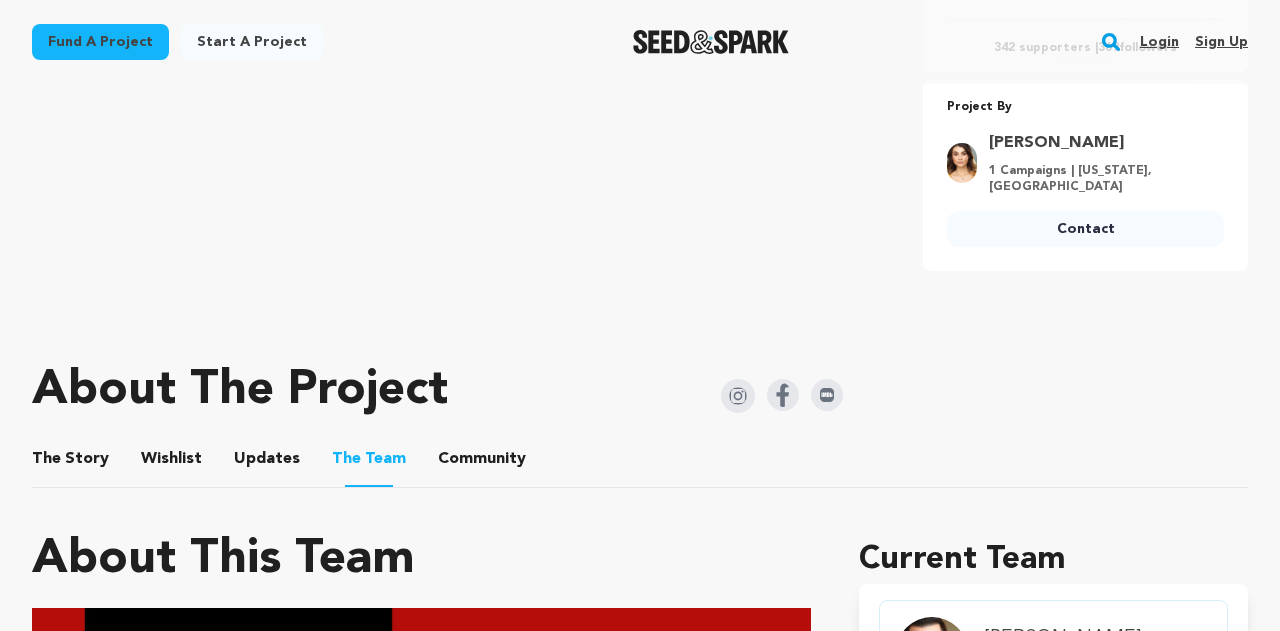 scroll, scrollTop: 741, scrollLeft: 0, axis: vertical 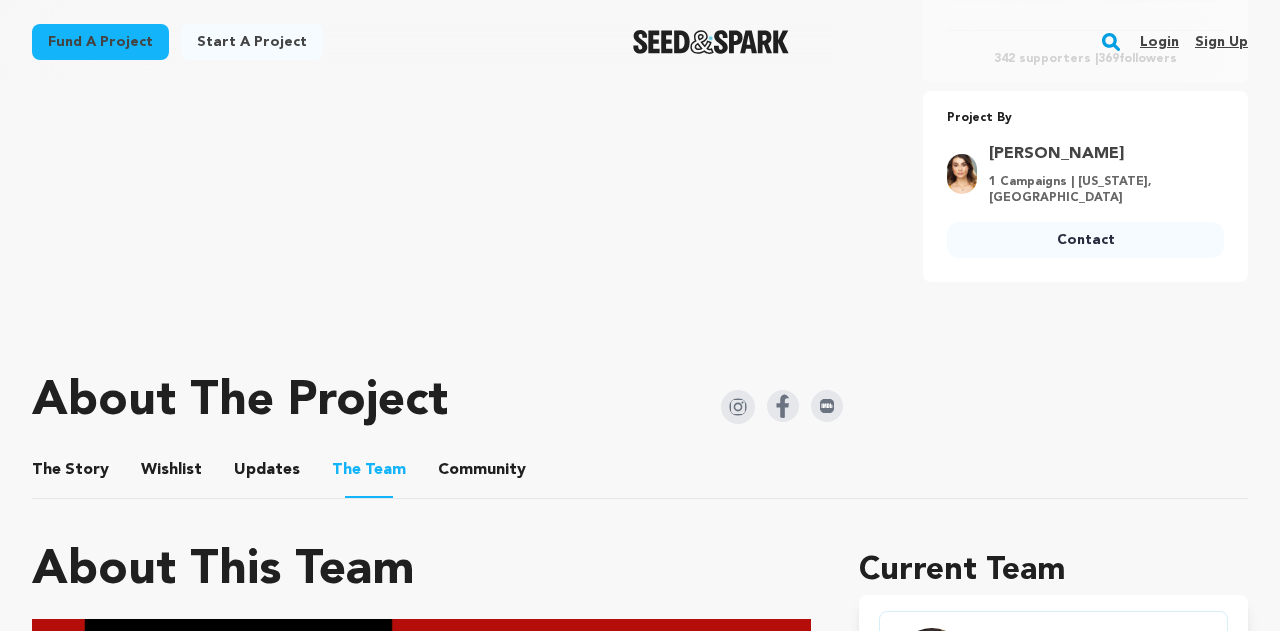 click on "Community" at bounding box center (482, 474) 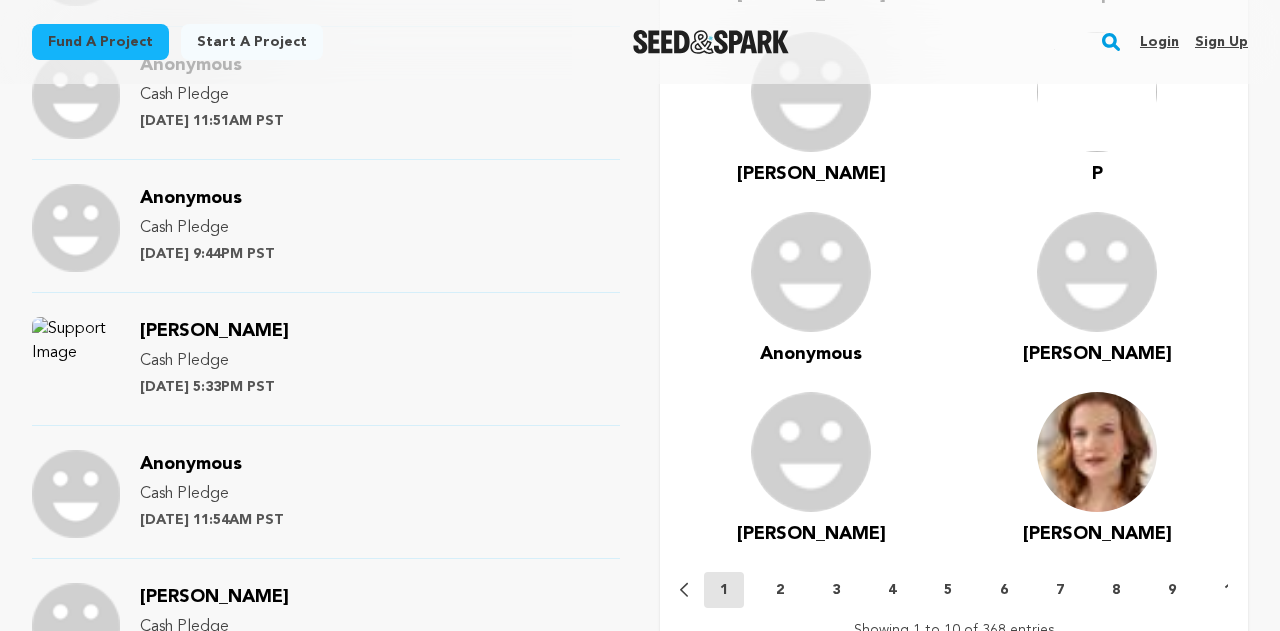 scroll, scrollTop: 1713, scrollLeft: 0, axis: vertical 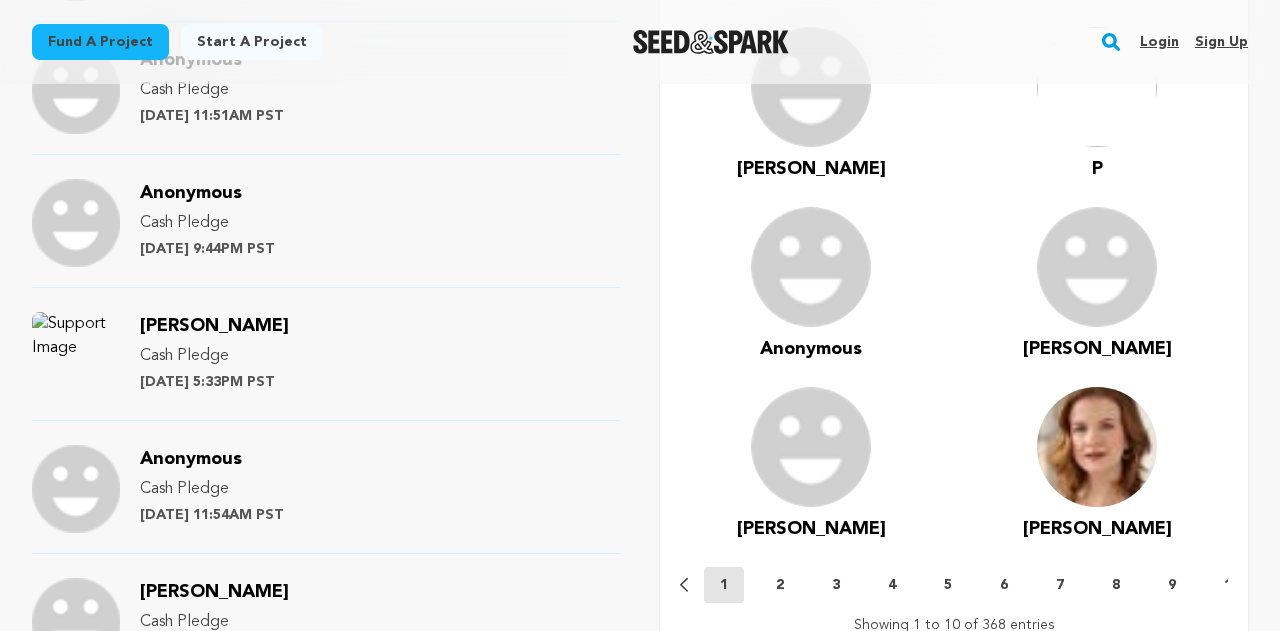 click on "Cash Pledge" at bounding box center (207, 223) 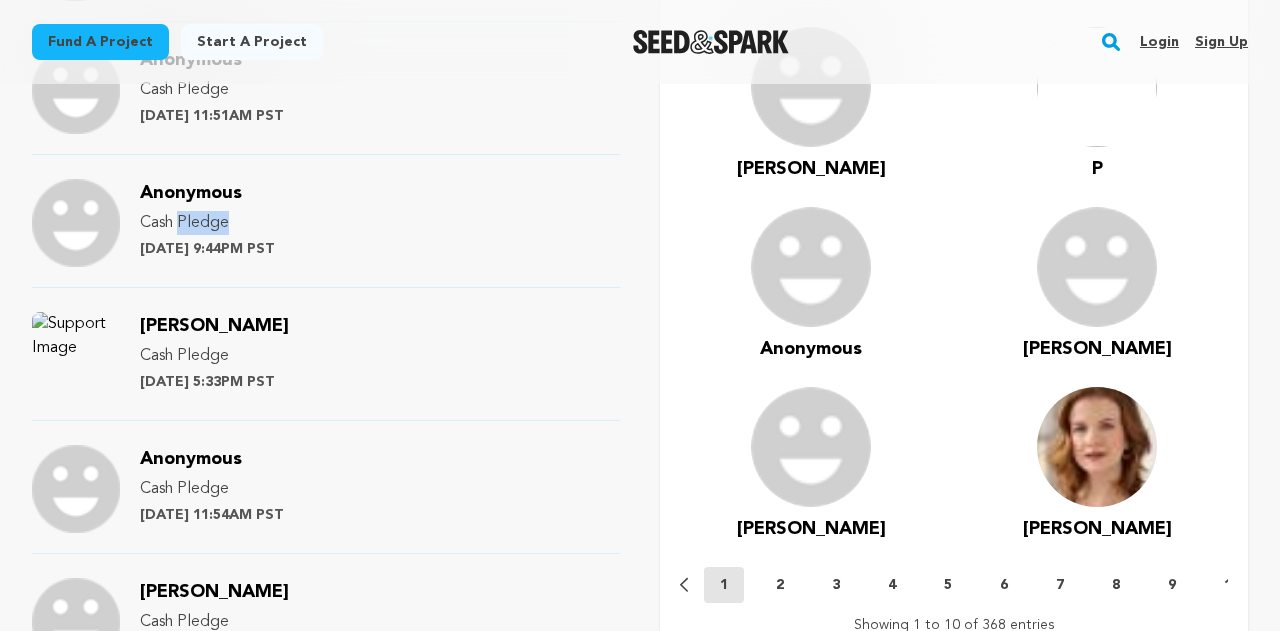 click on "Cash Pledge" at bounding box center (207, 223) 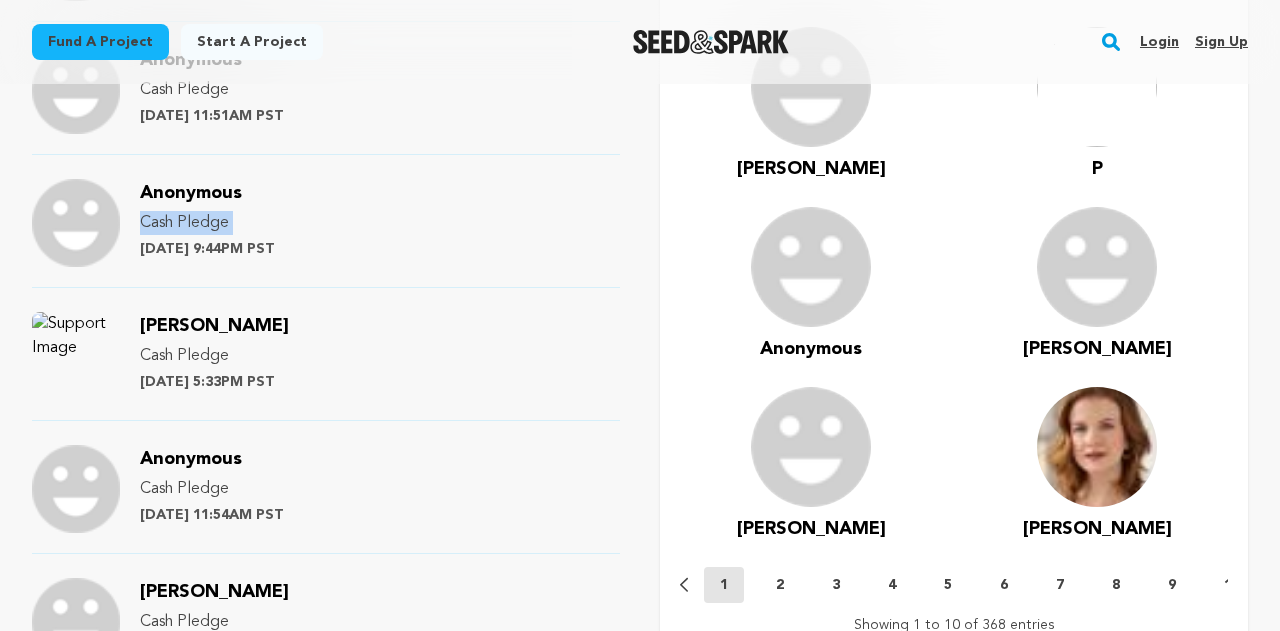 click on "Cash Pledge" at bounding box center [207, 223] 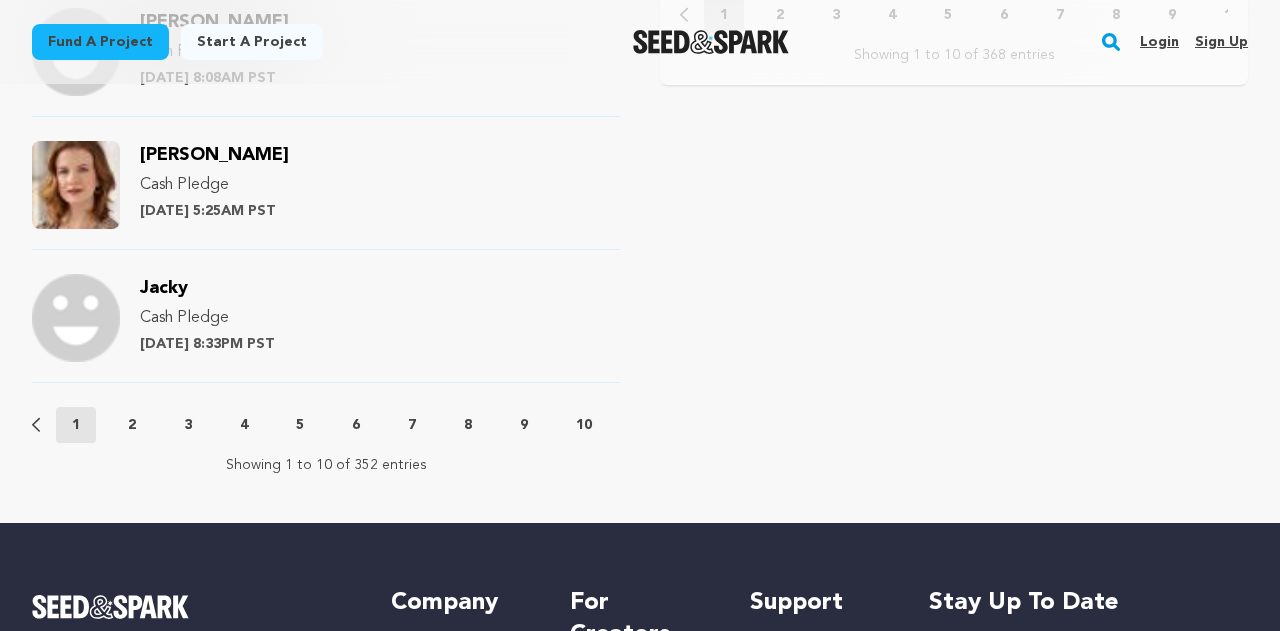 scroll, scrollTop: 2285, scrollLeft: 0, axis: vertical 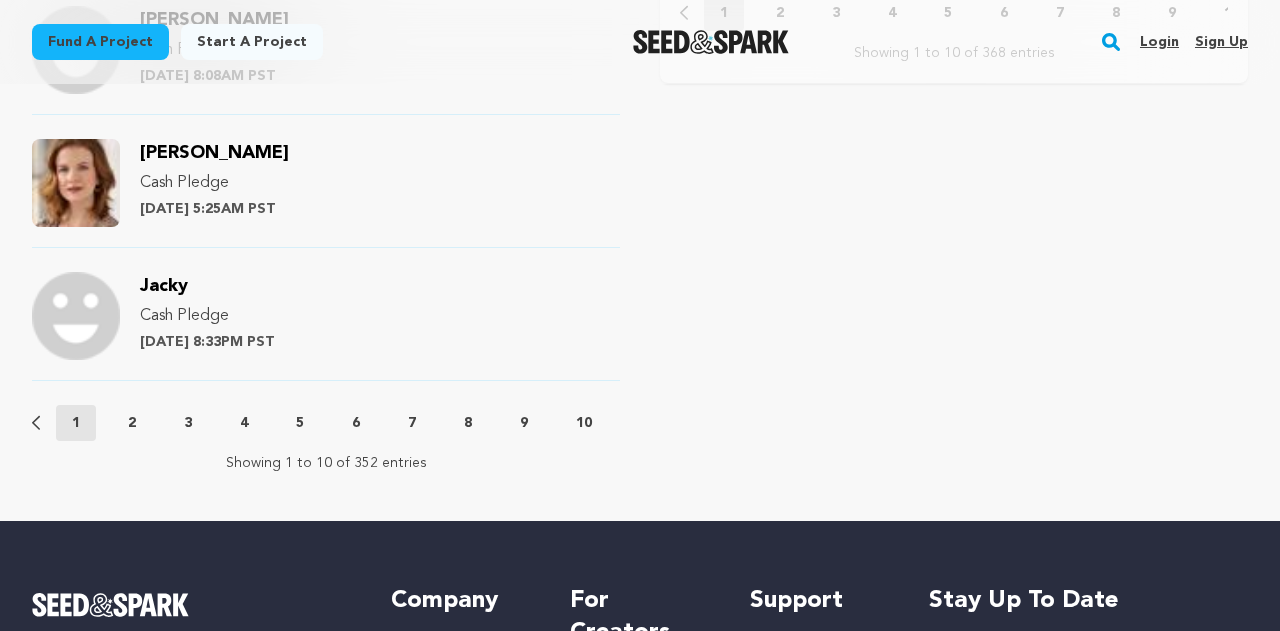 click on "10" at bounding box center [584, 423] 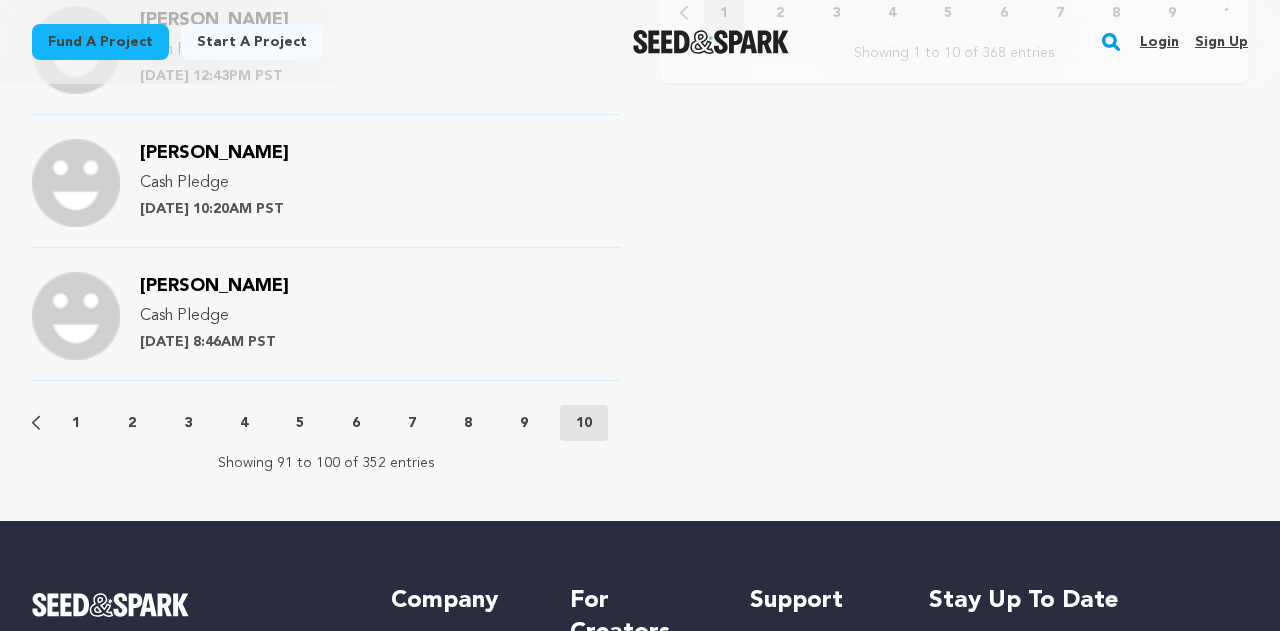 click on "1" at bounding box center (76, 423) 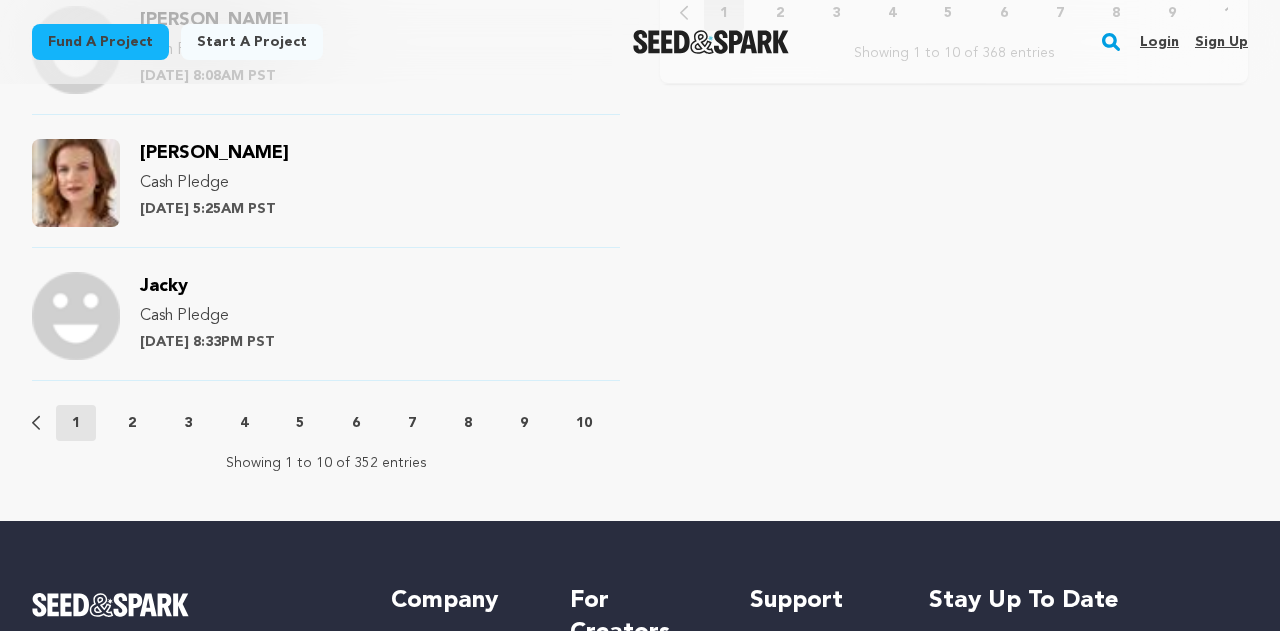 click on "Previous
1
2
3
4
5
6
7
8
9
10
11
12
13
14
15
16
17
18
19
20
21
22
23
24
25
26
27 28" at bounding box center [326, 423] 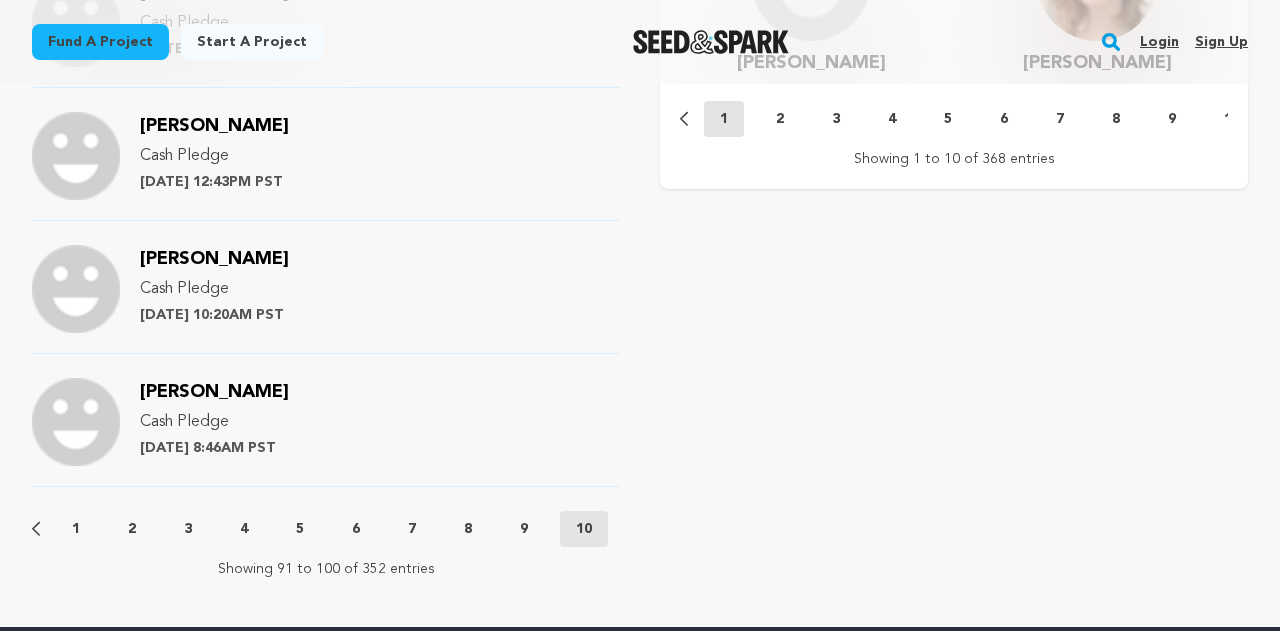 scroll, scrollTop: 2163, scrollLeft: 0, axis: vertical 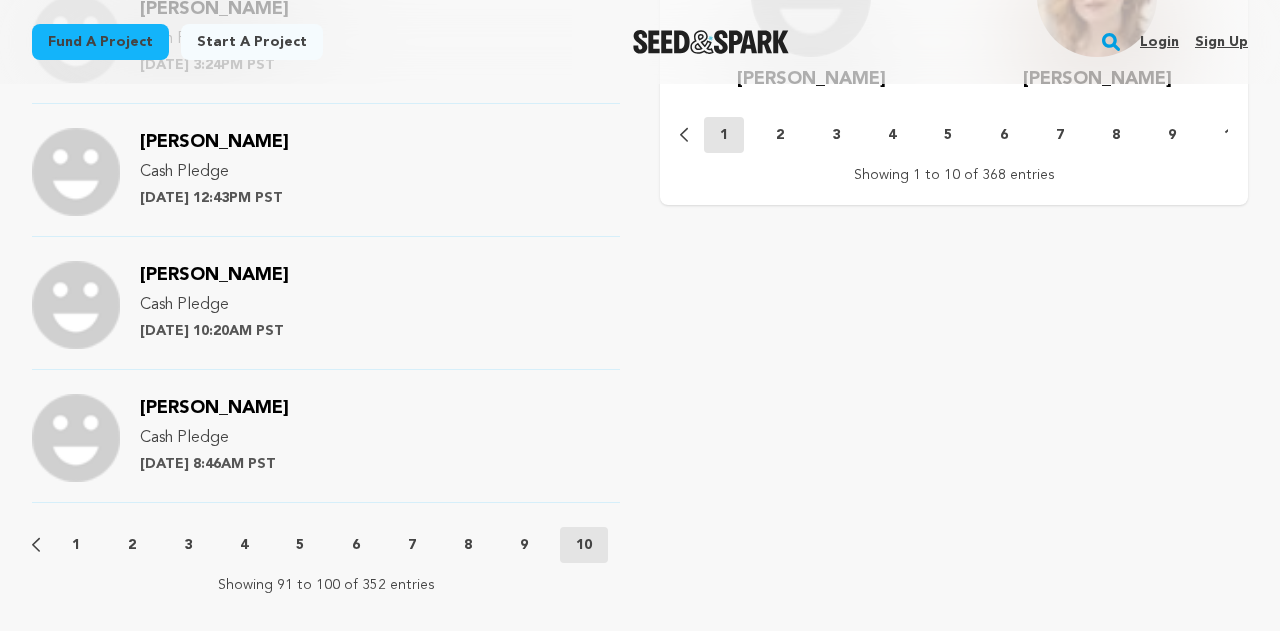 click 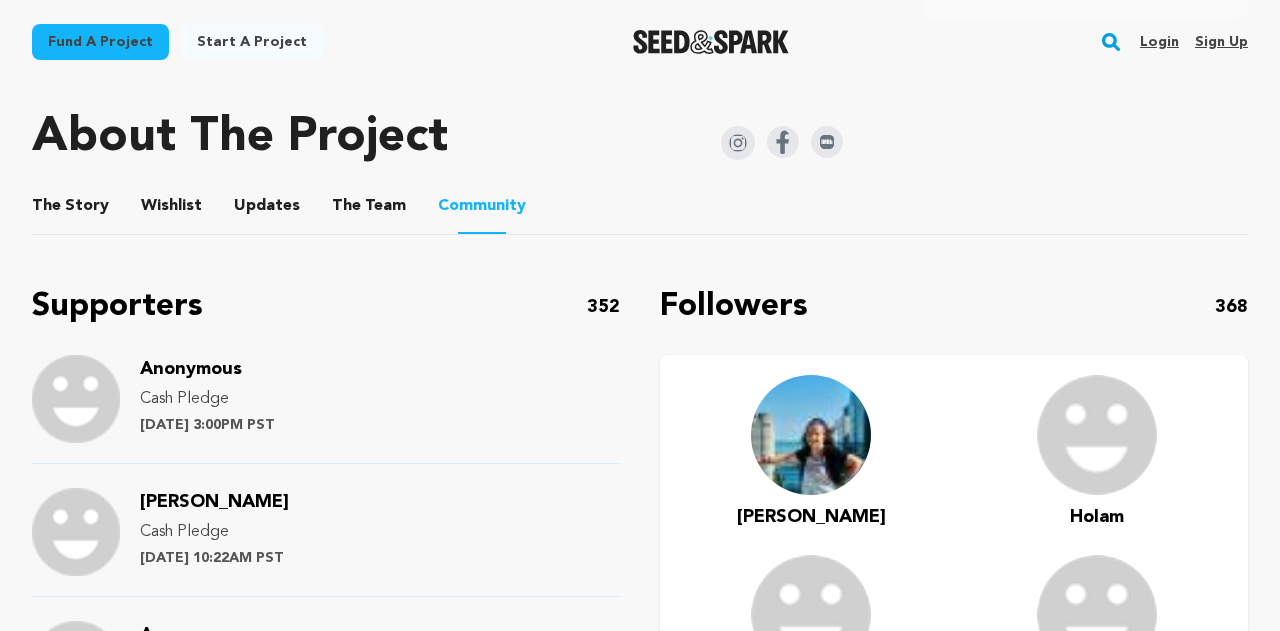 scroll, scrollTop: 1018, scrollLeft: 0, axis: vertical 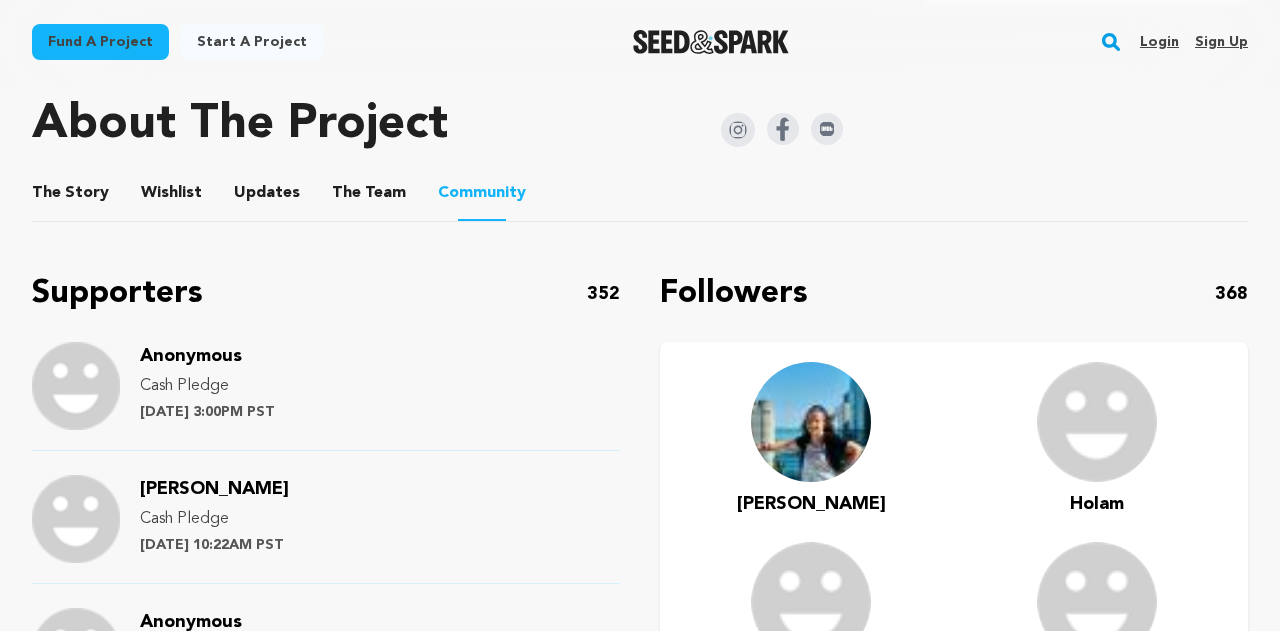 click on "Updates" at bounding box center (267, 197) 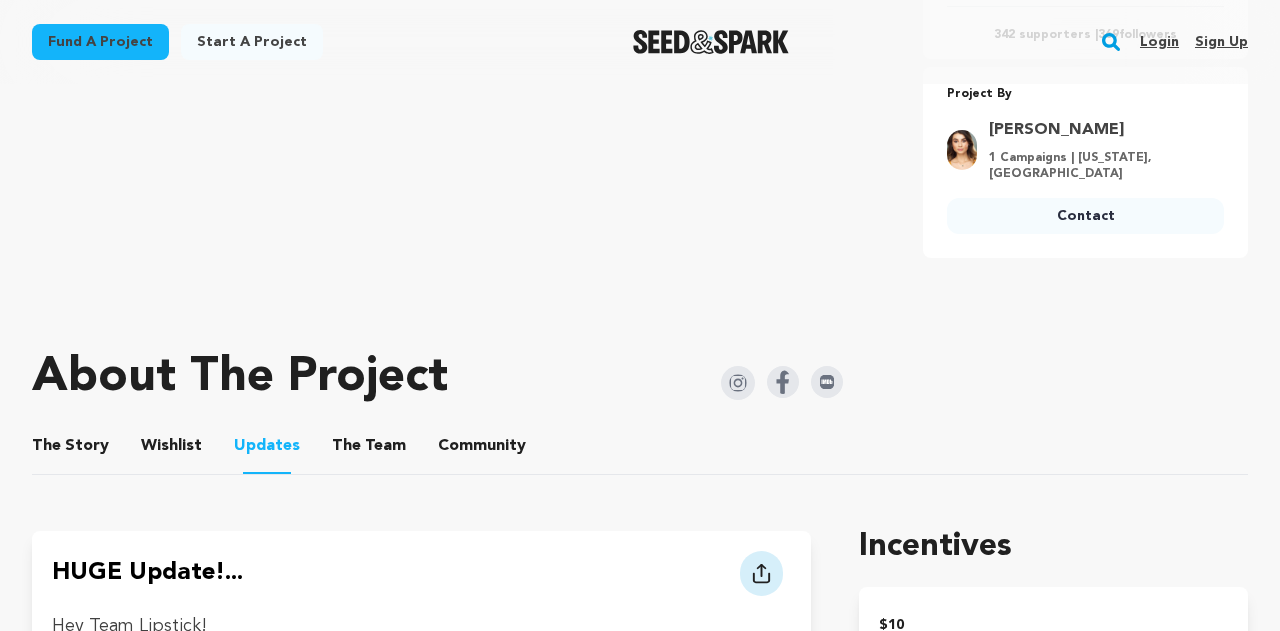 scroll, scrollTop: 767, scrollLeft: 0, axis: vertical 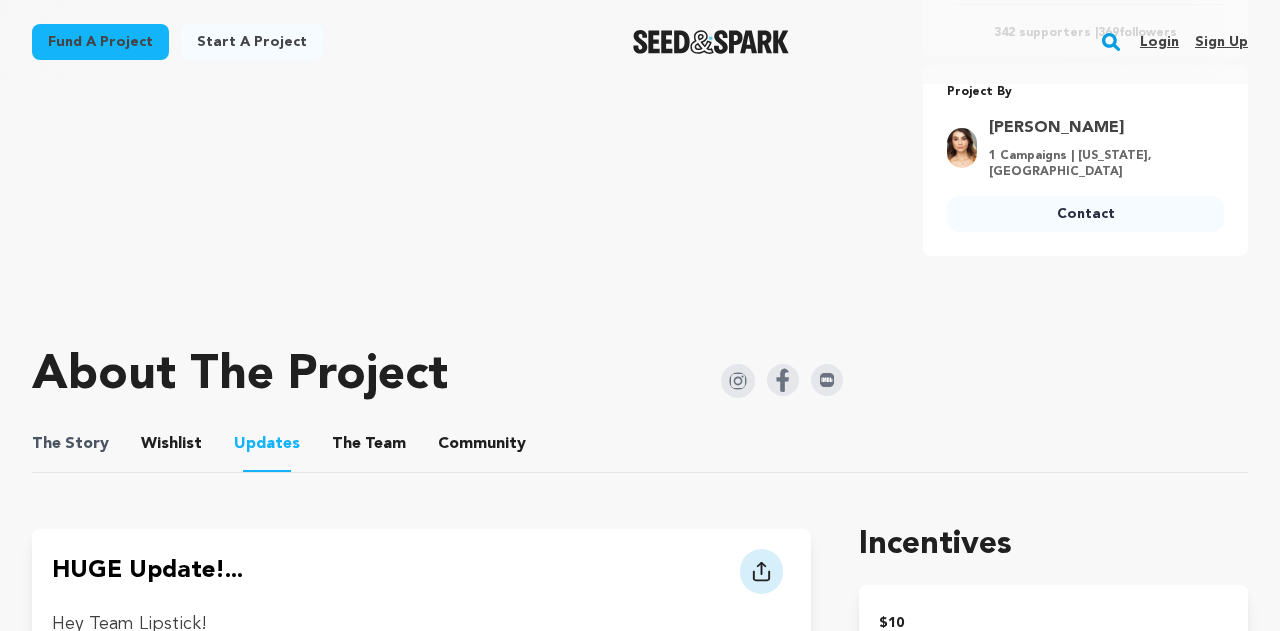 click on "The   Story" at bounding box center [70, 444] 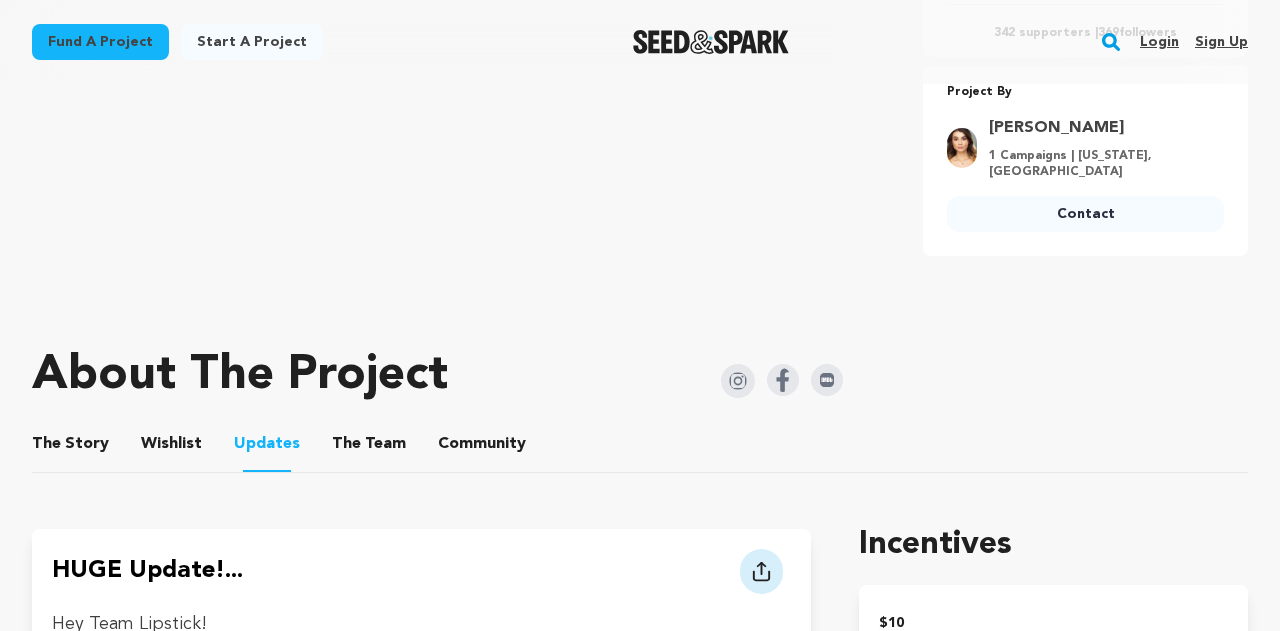 click on "Wishlist" at bounding box center (172, 448) 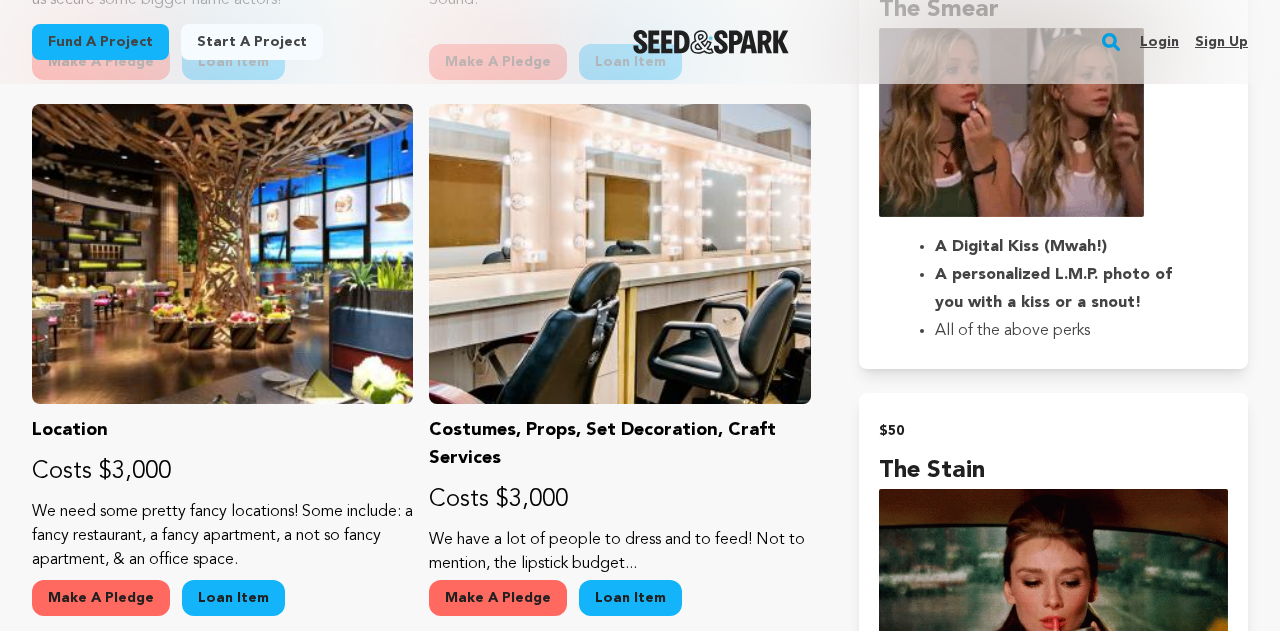 scroll, scrollTop: 1858, scrollLeft: 0, axis: vertical 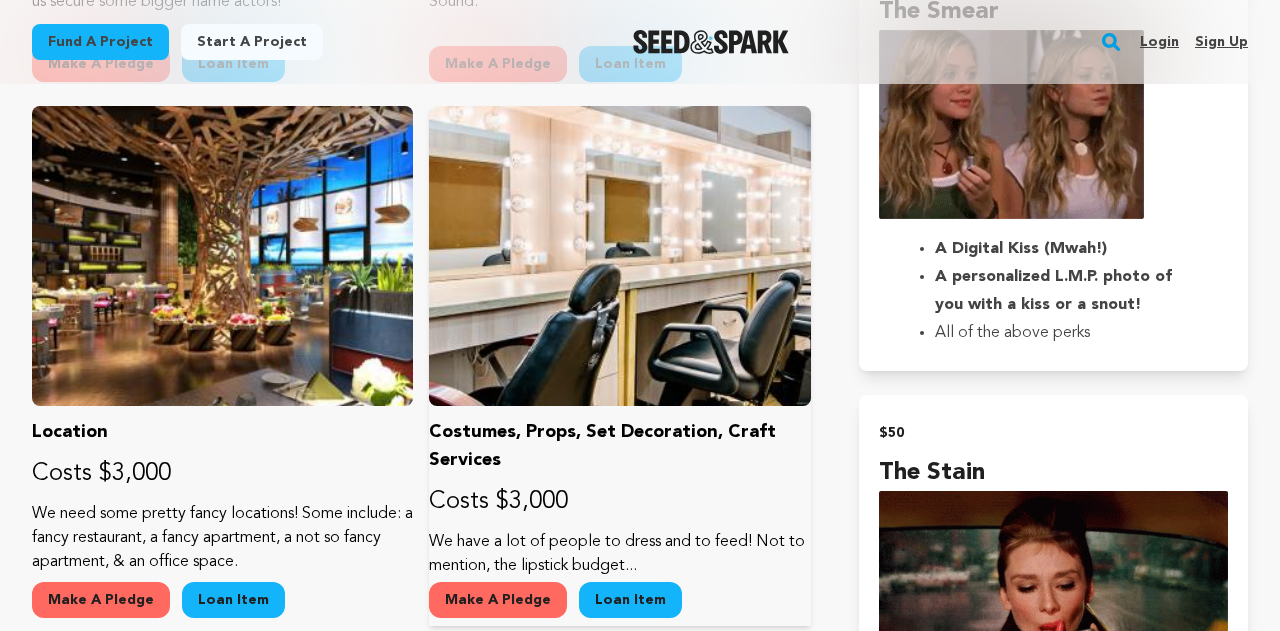 click at bounding box center (619, 256) 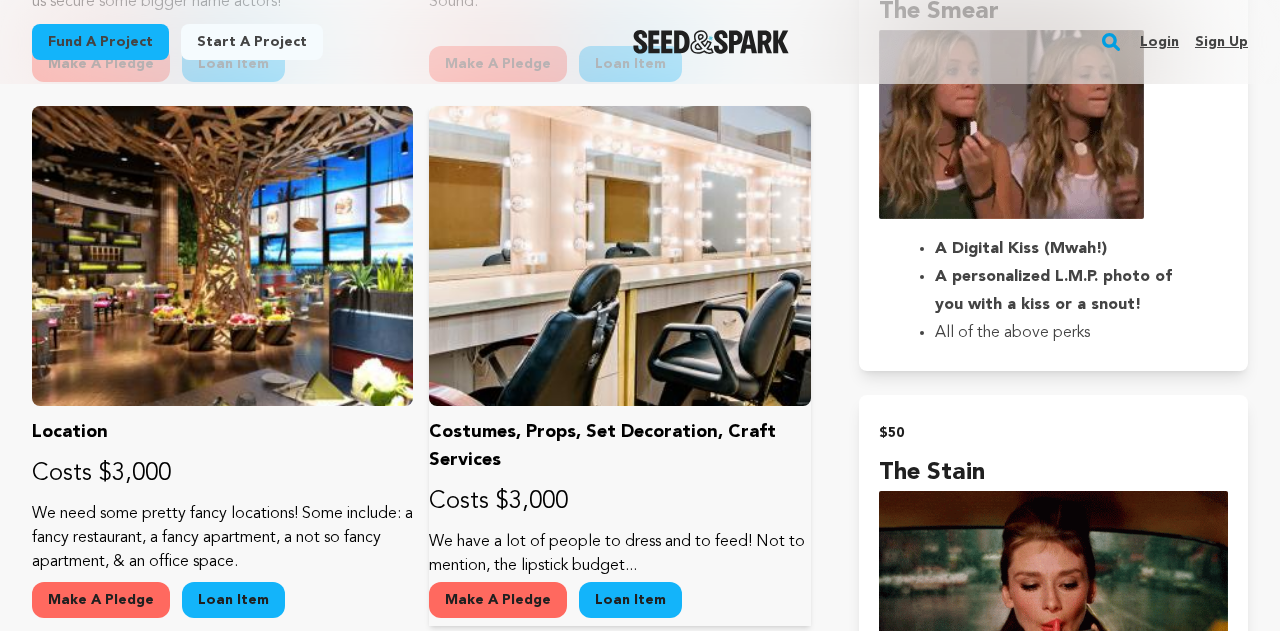 click on "We have a lot of people to dress and to feed! Not to mention, the lipstick budget..." at bounding box center [619, 554] 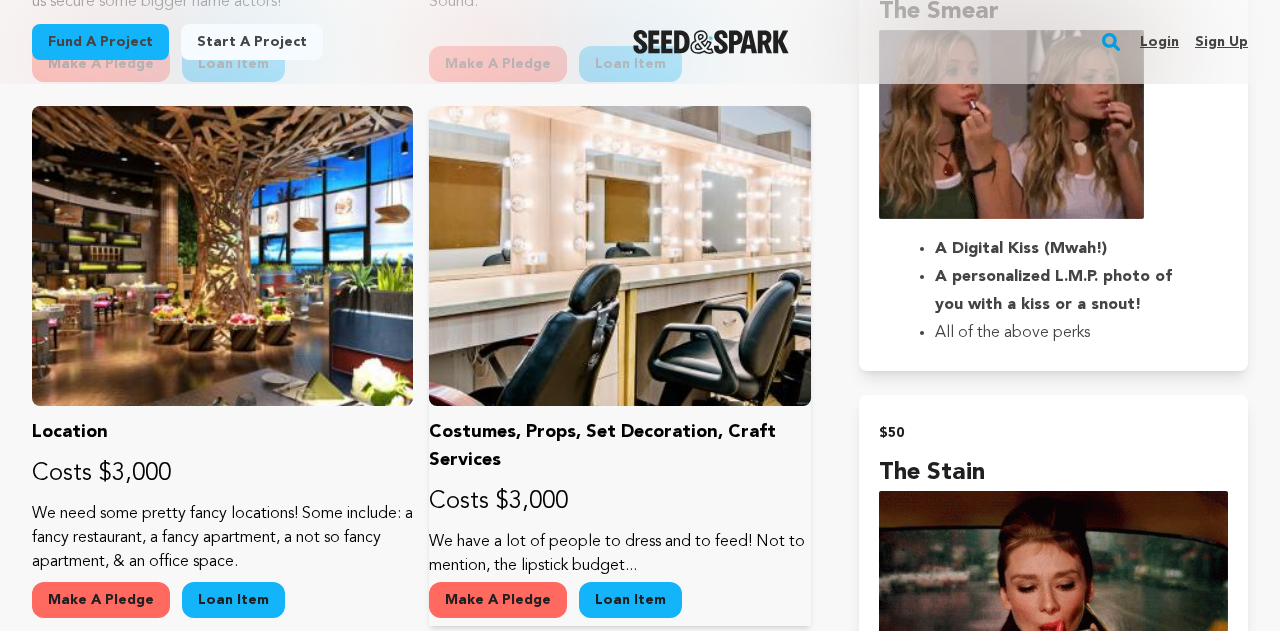 click on "Costs $3,000" at bounding box center [619, 502] 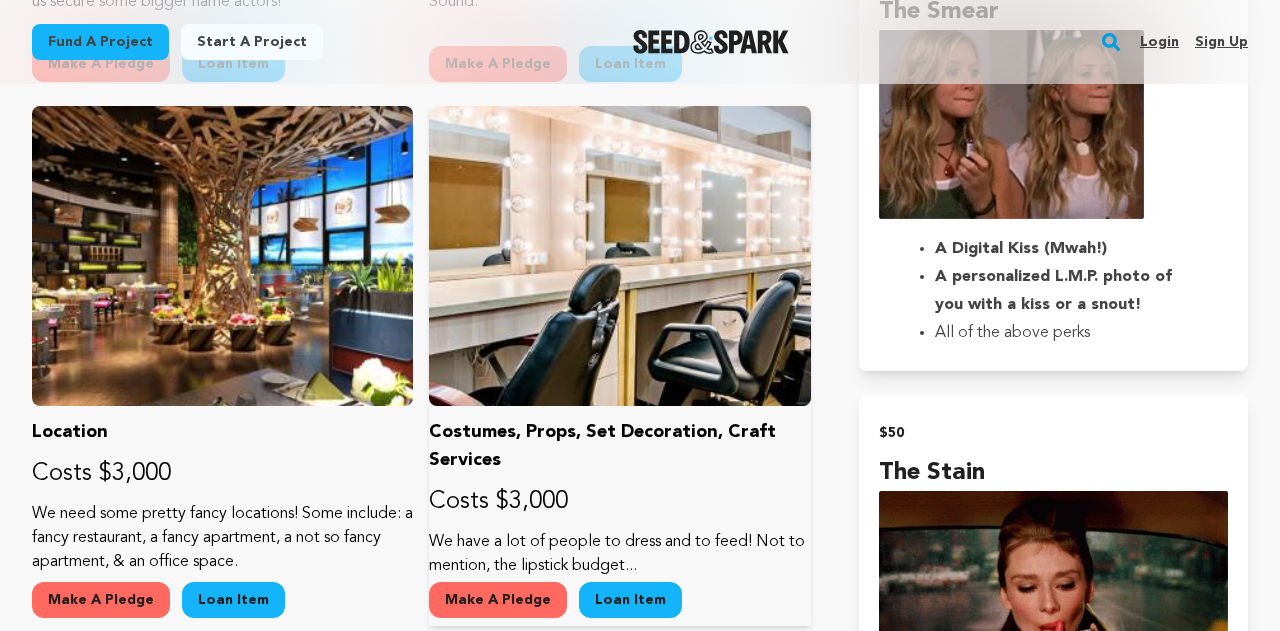 drag, startPoint x: 486, startPoint y: 494, endPoint x: 486, endPoint y: 457, distance: 37 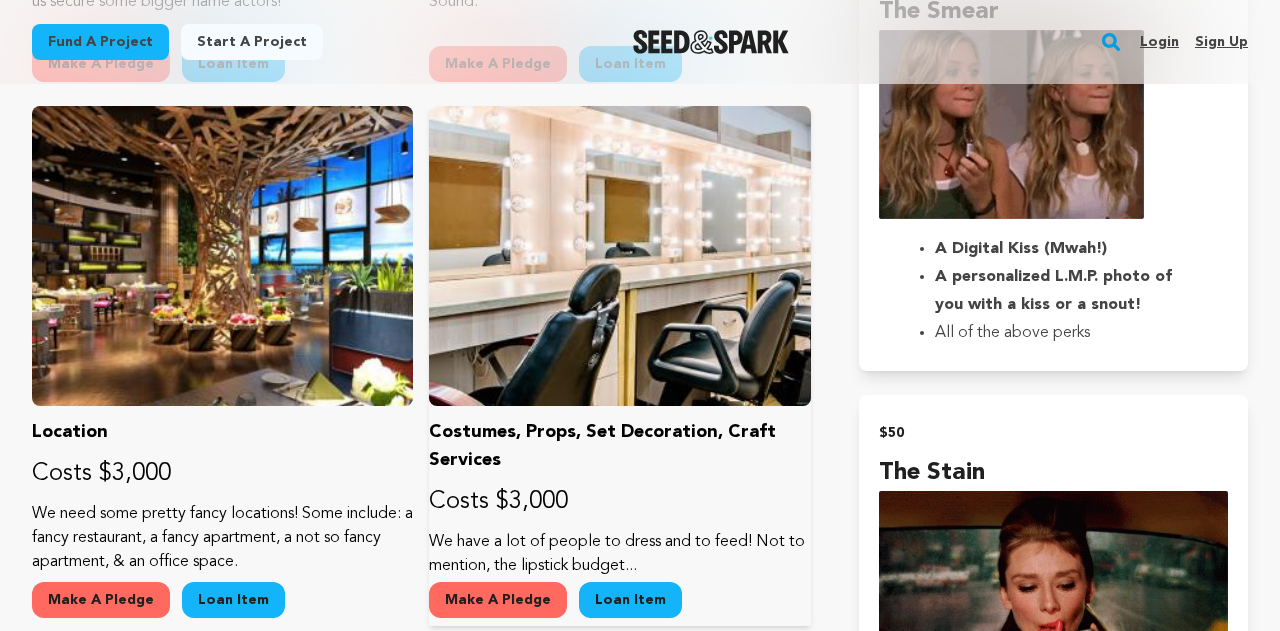 click on "Costs $3,000" at bounding box center (619, 502) 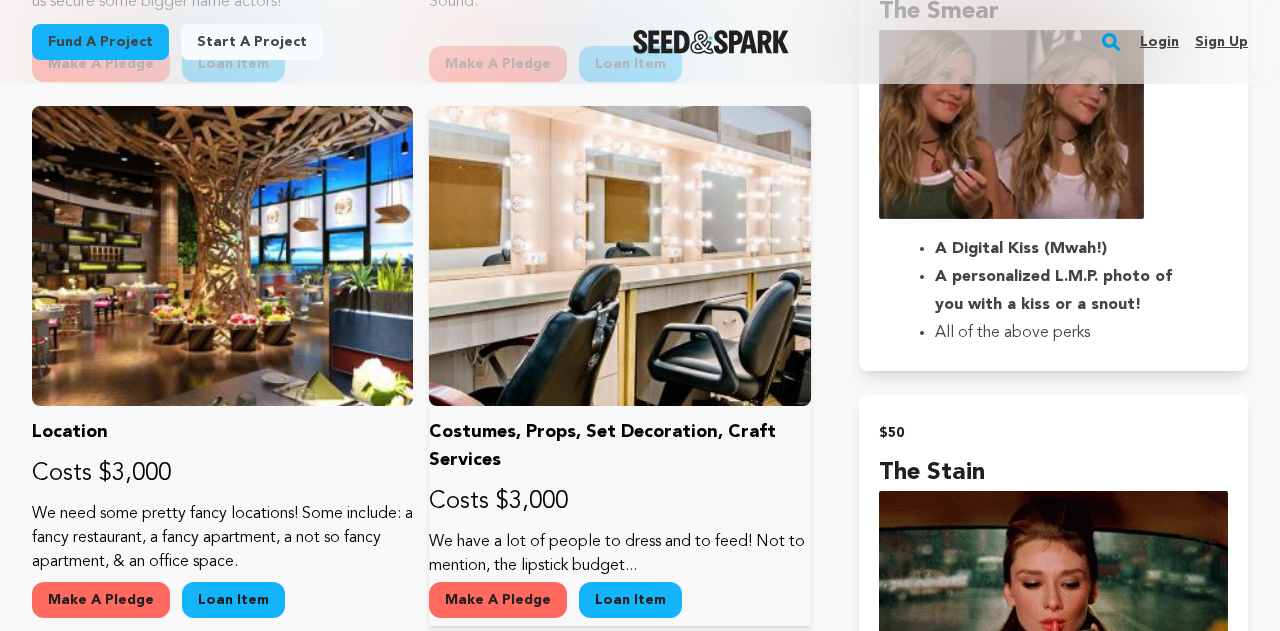 click on "Costumes, Props, Set Decoration, Craft Services" at bounding box center [619, 446] 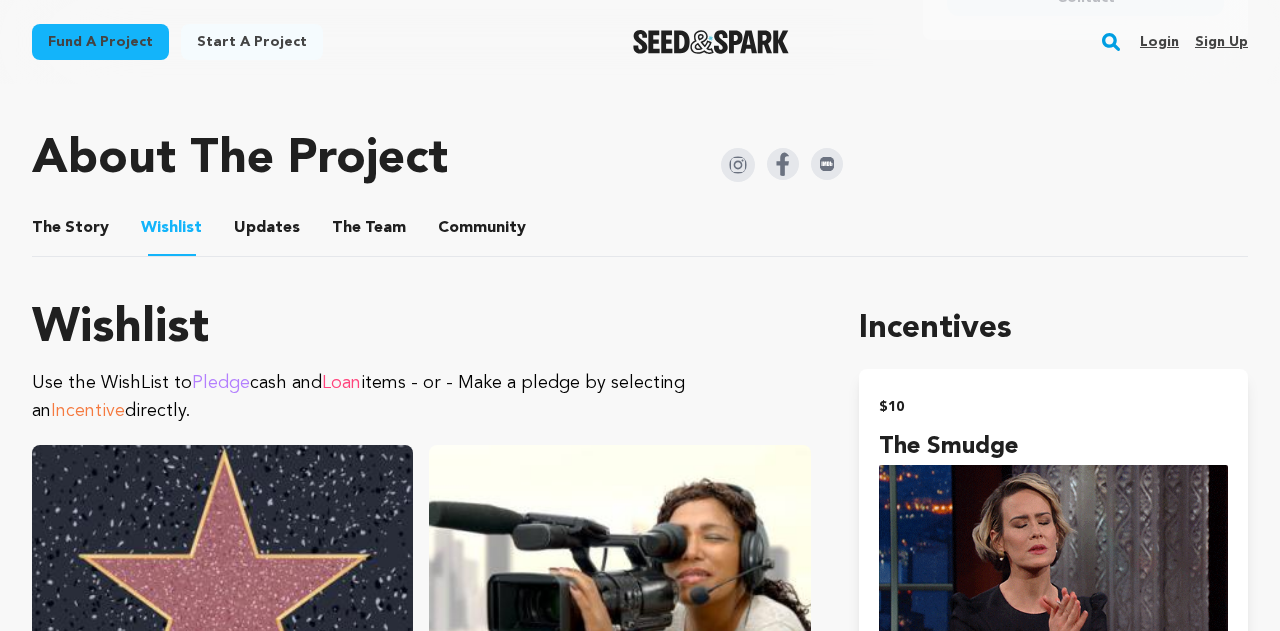 scroll, scrollTop: 901, scrollLeft: 0, axis: vertical 